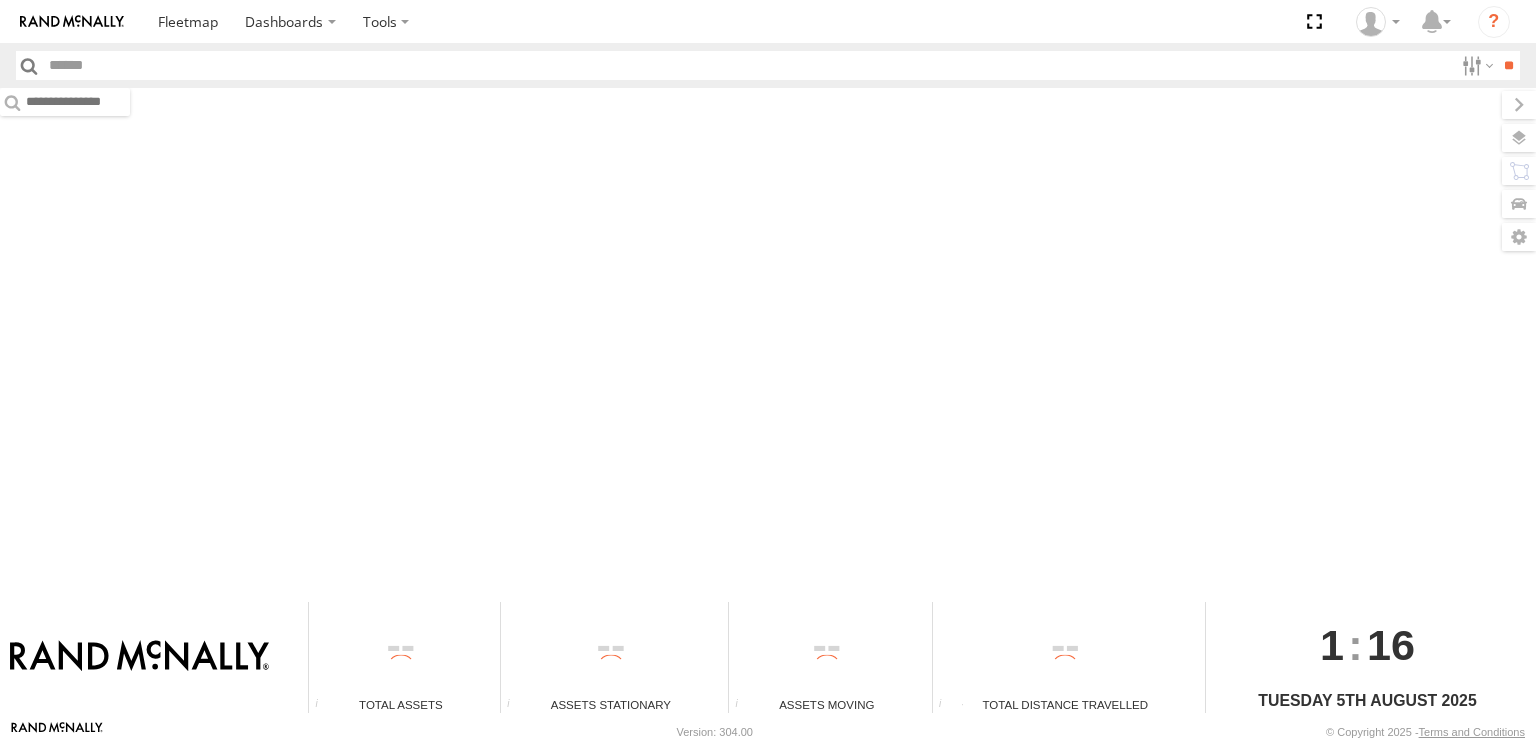 type on "******" 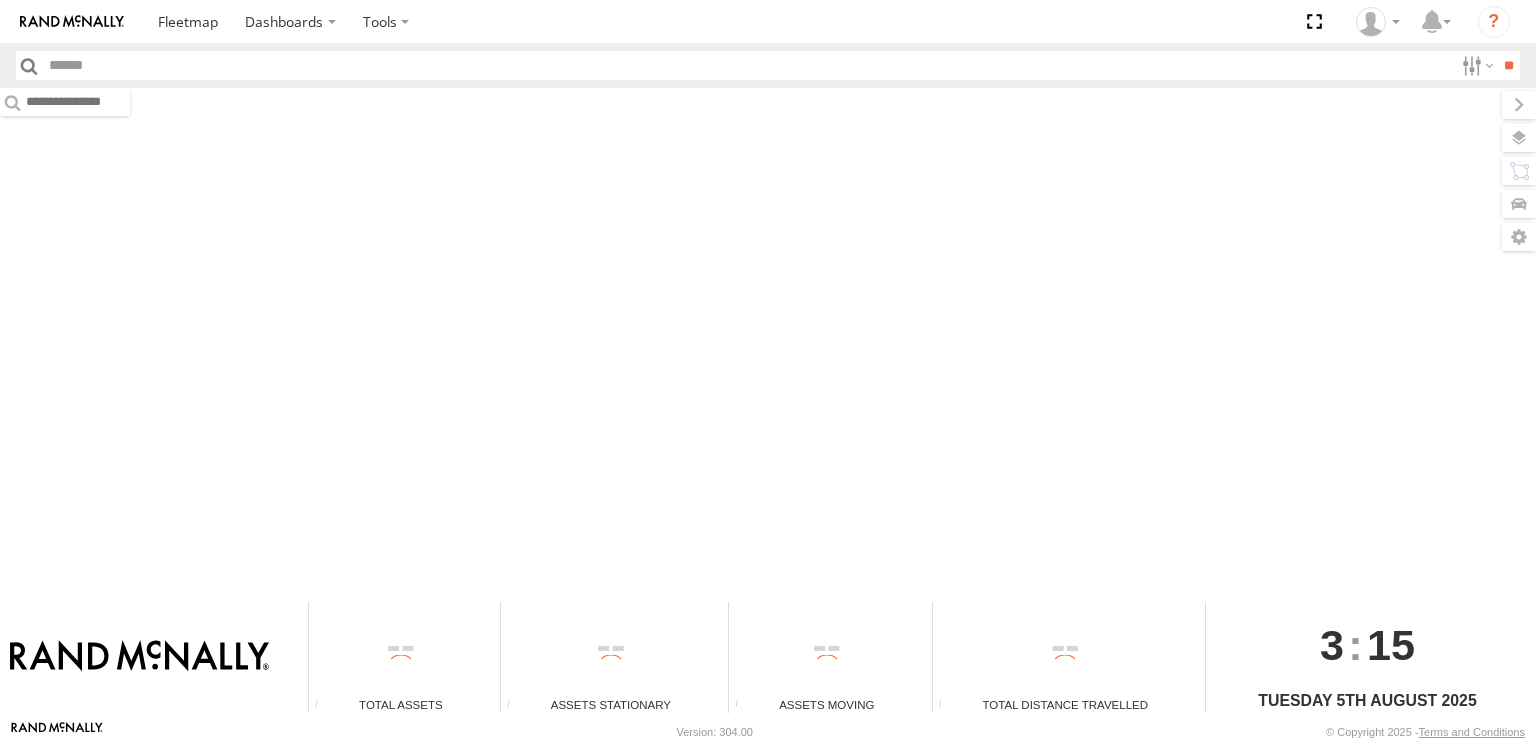 type on "******" 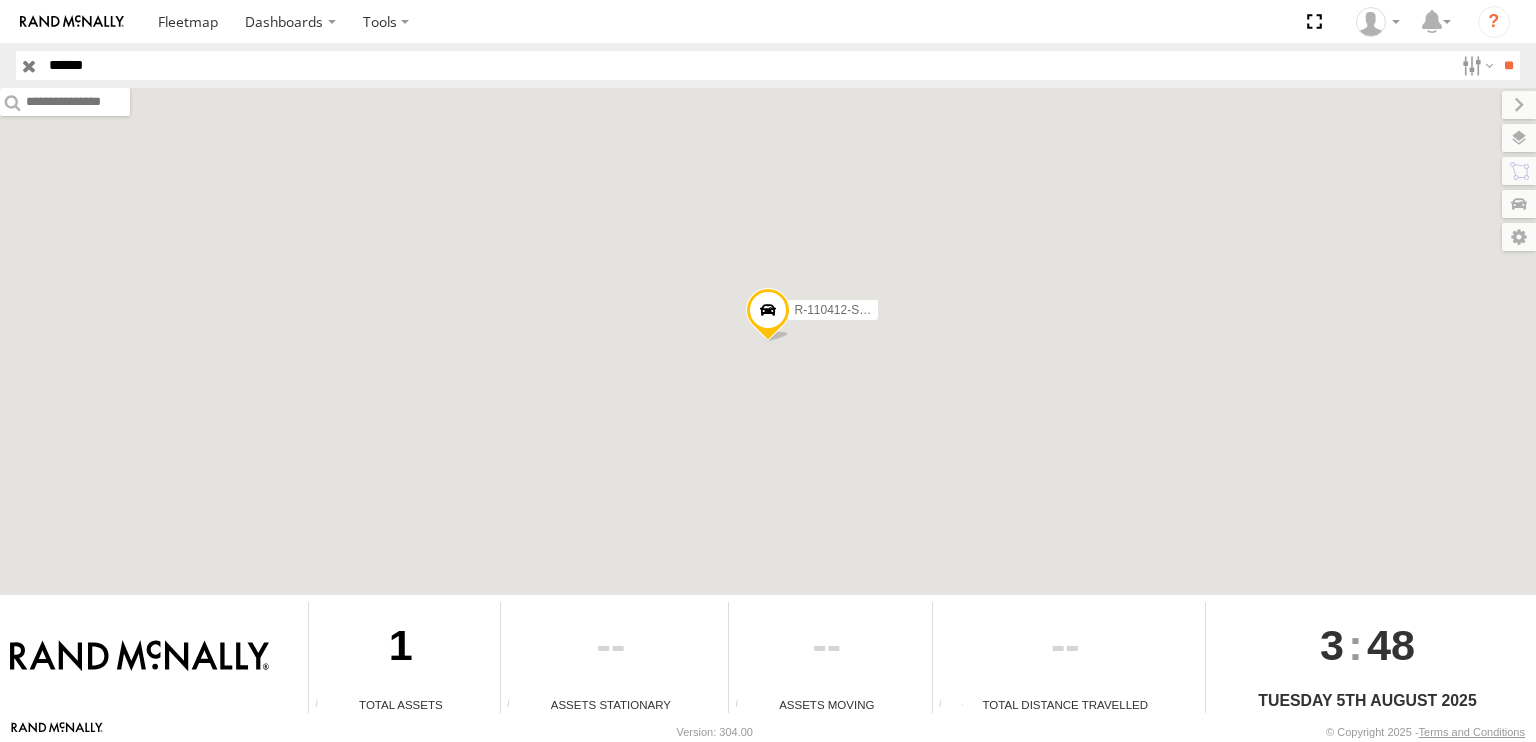 scroll, scrollTop: 0, scrollLeft: 0, axis: both 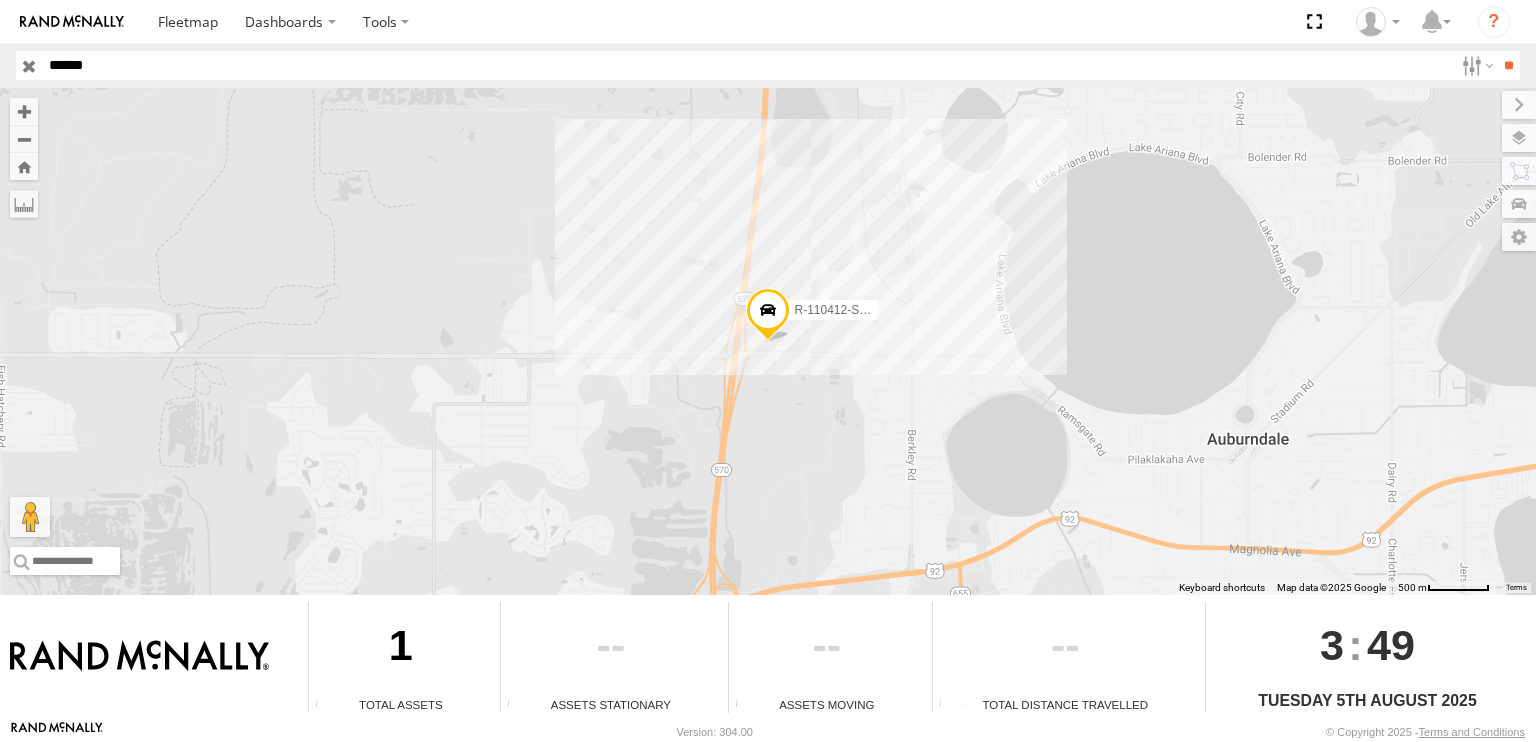 click on "******" at bounding box center [748, 65] 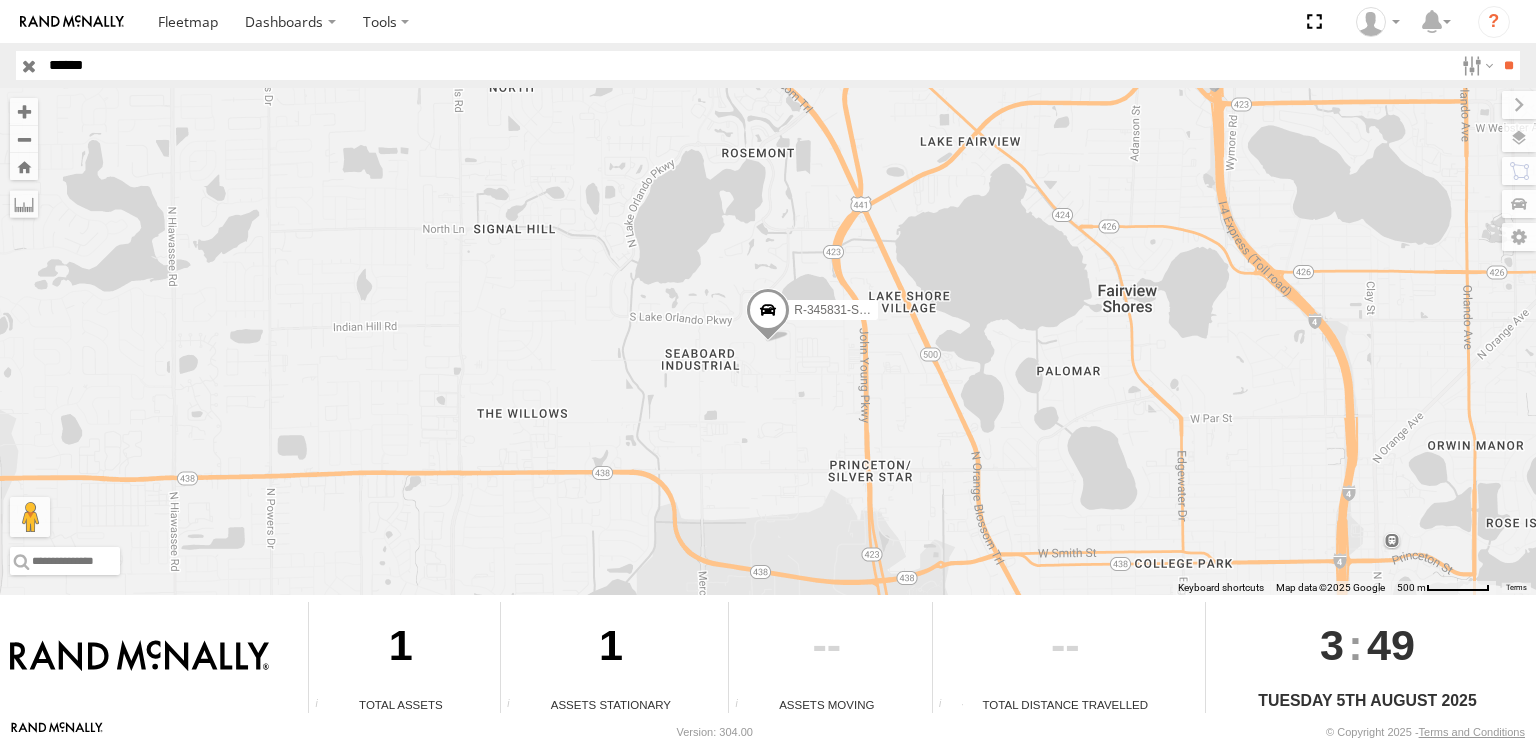 click at bounding box center [768, 315] 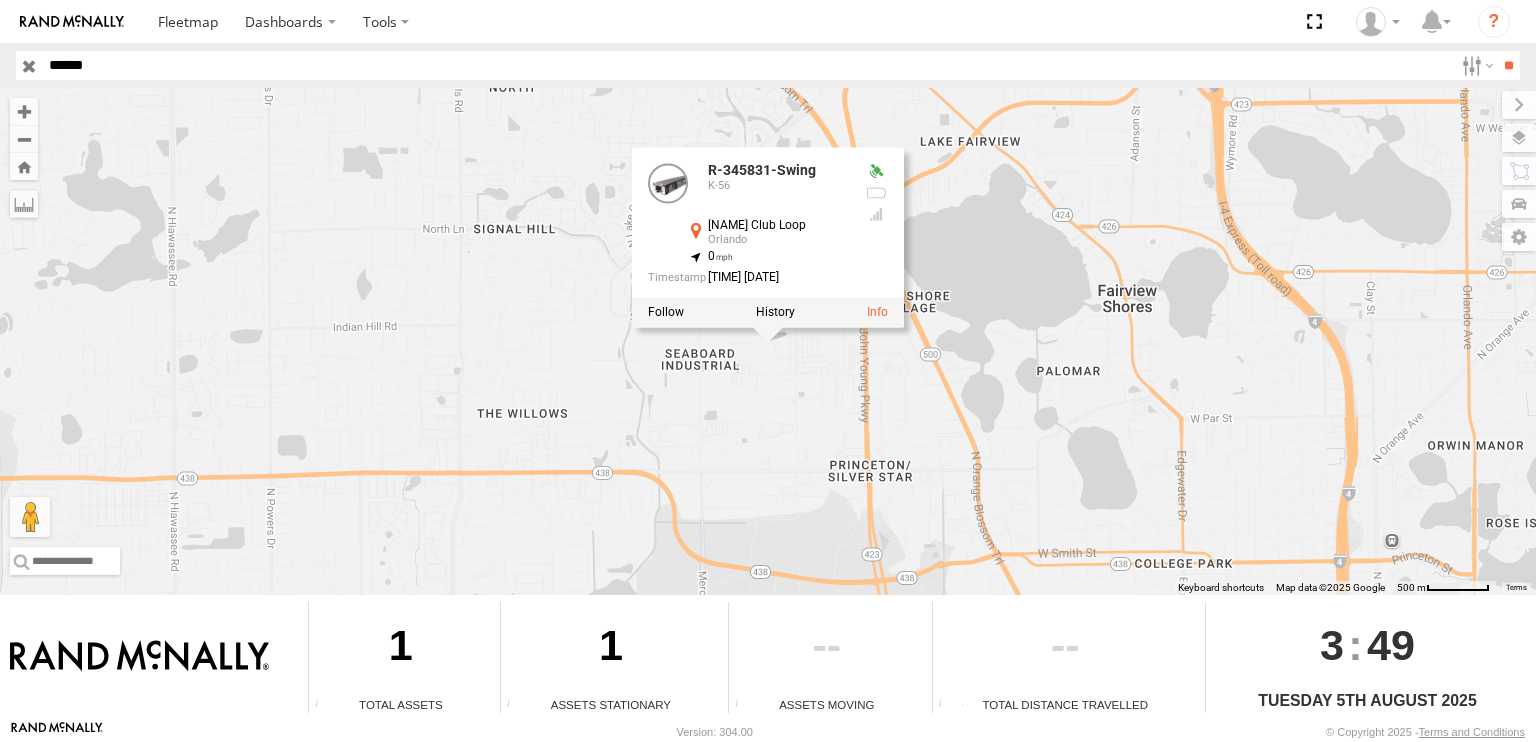 click on "R-345831-Swing R-345831-Swing K-56 Seneca Club Loop Orlando 28.58783 ,  -81.42506 0 03:35:50 08/05/2025" at bounding box center (768, 341) 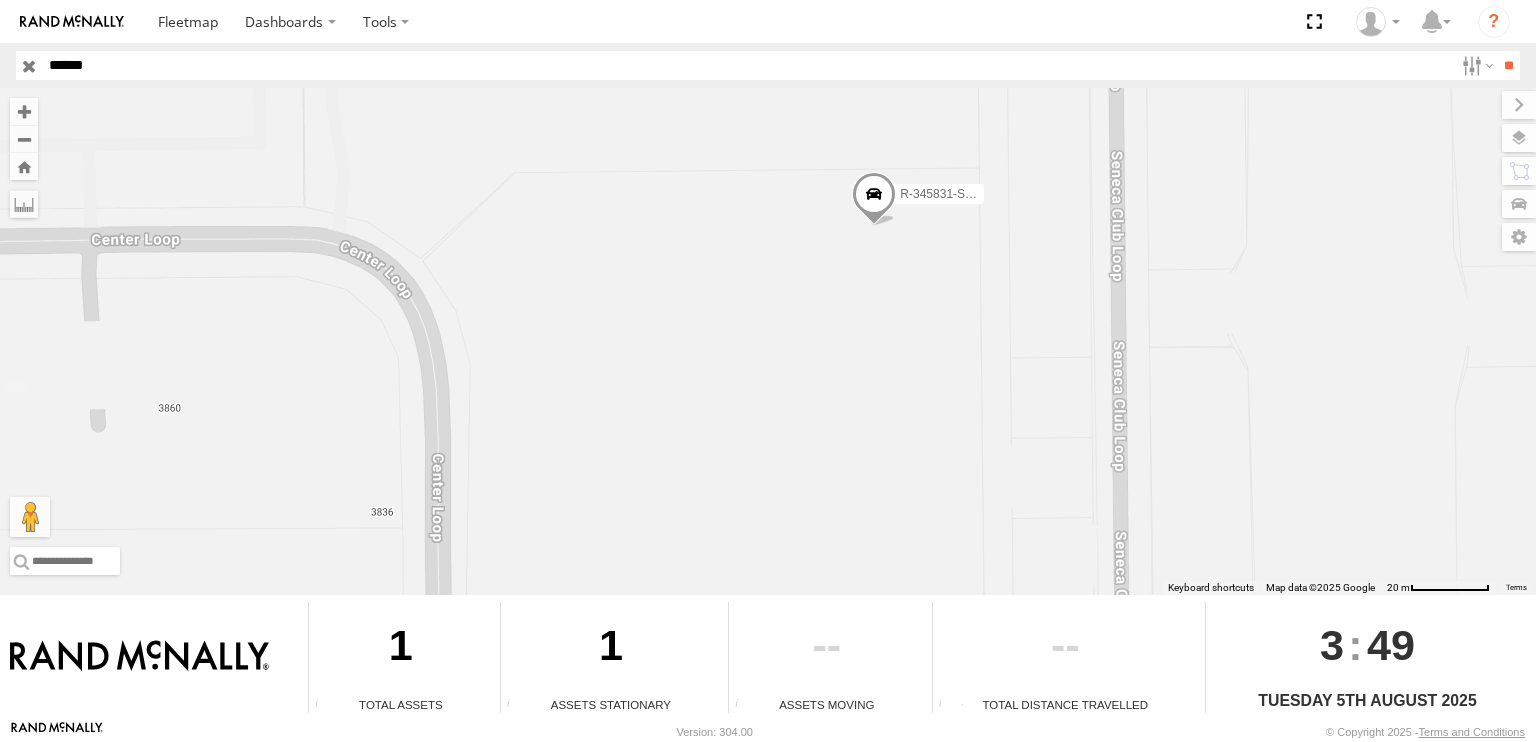 drag, startPoint x: 802, startPoint y: 435, endPoint x: 863, endPoint y: 273, distance: 173.10402 